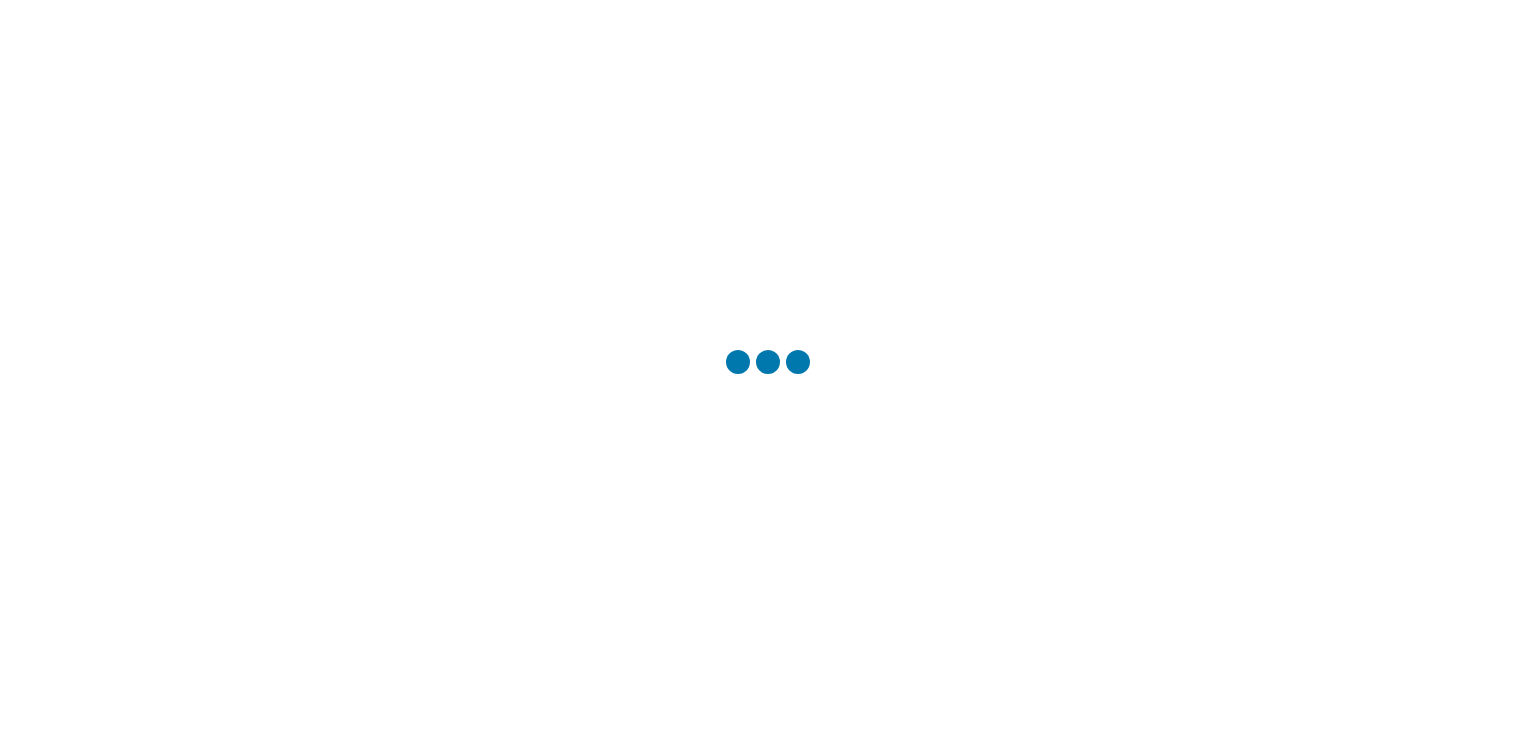 scroll, scrollTop: 0, scrollLeft: 0, axis: both 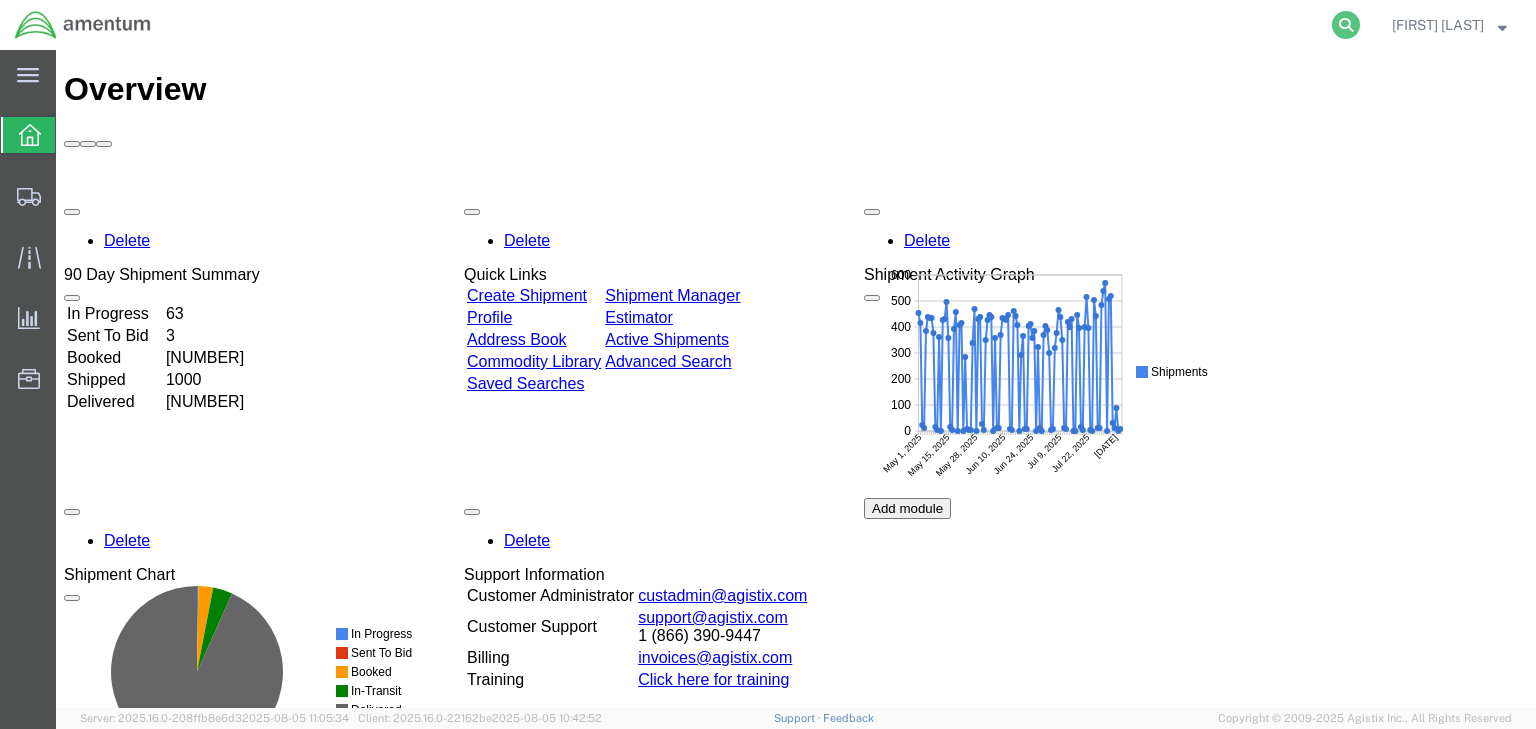 click 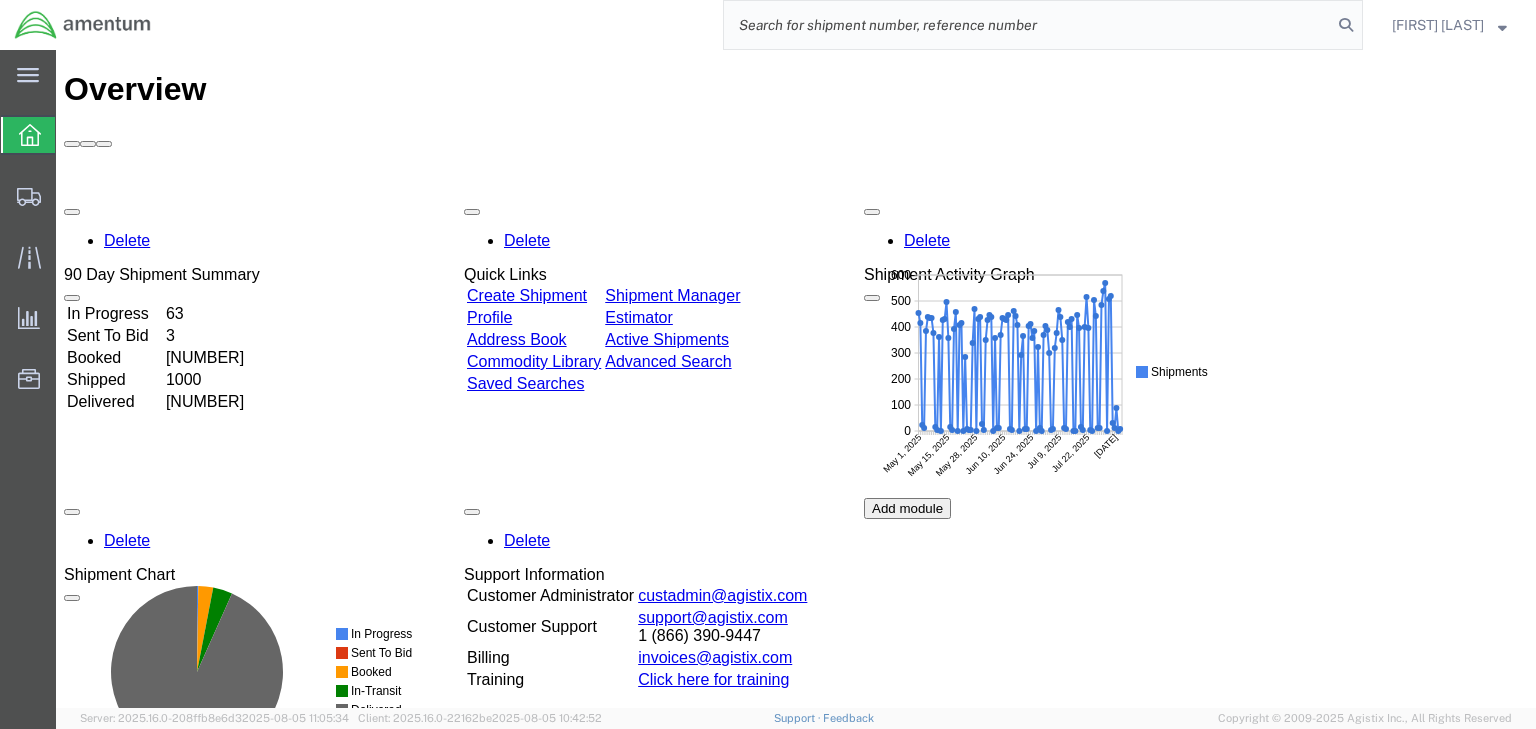 click 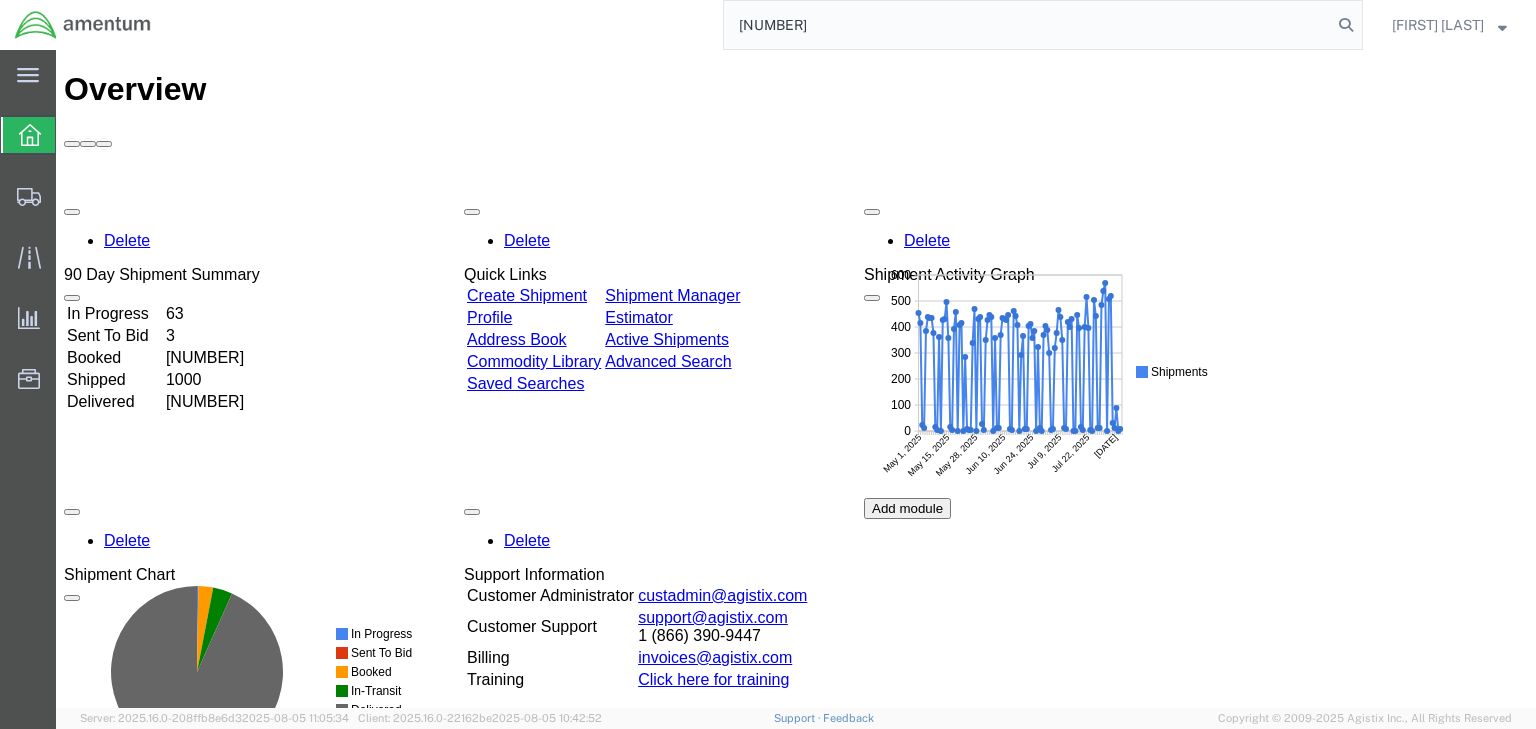 type on "[NUMBER]" 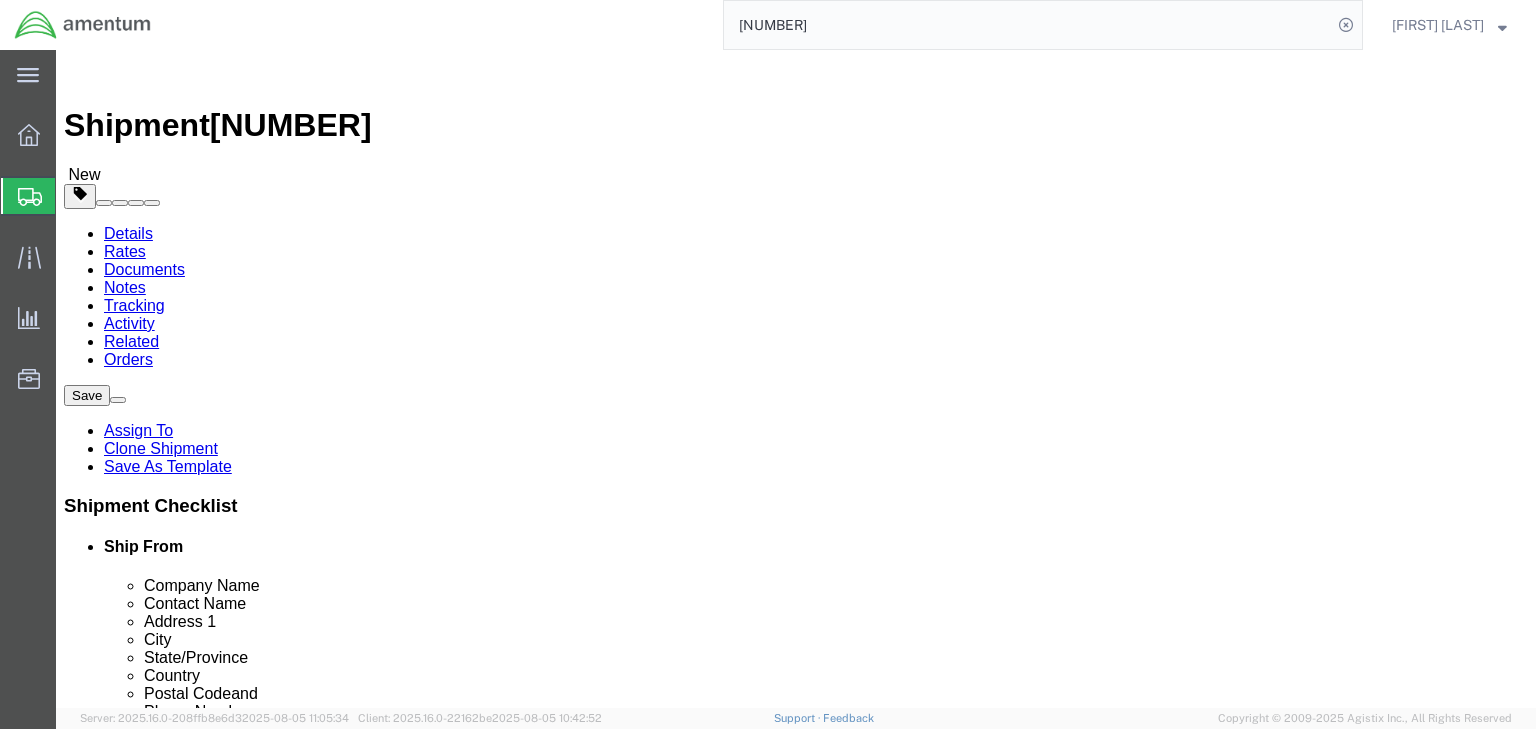 select 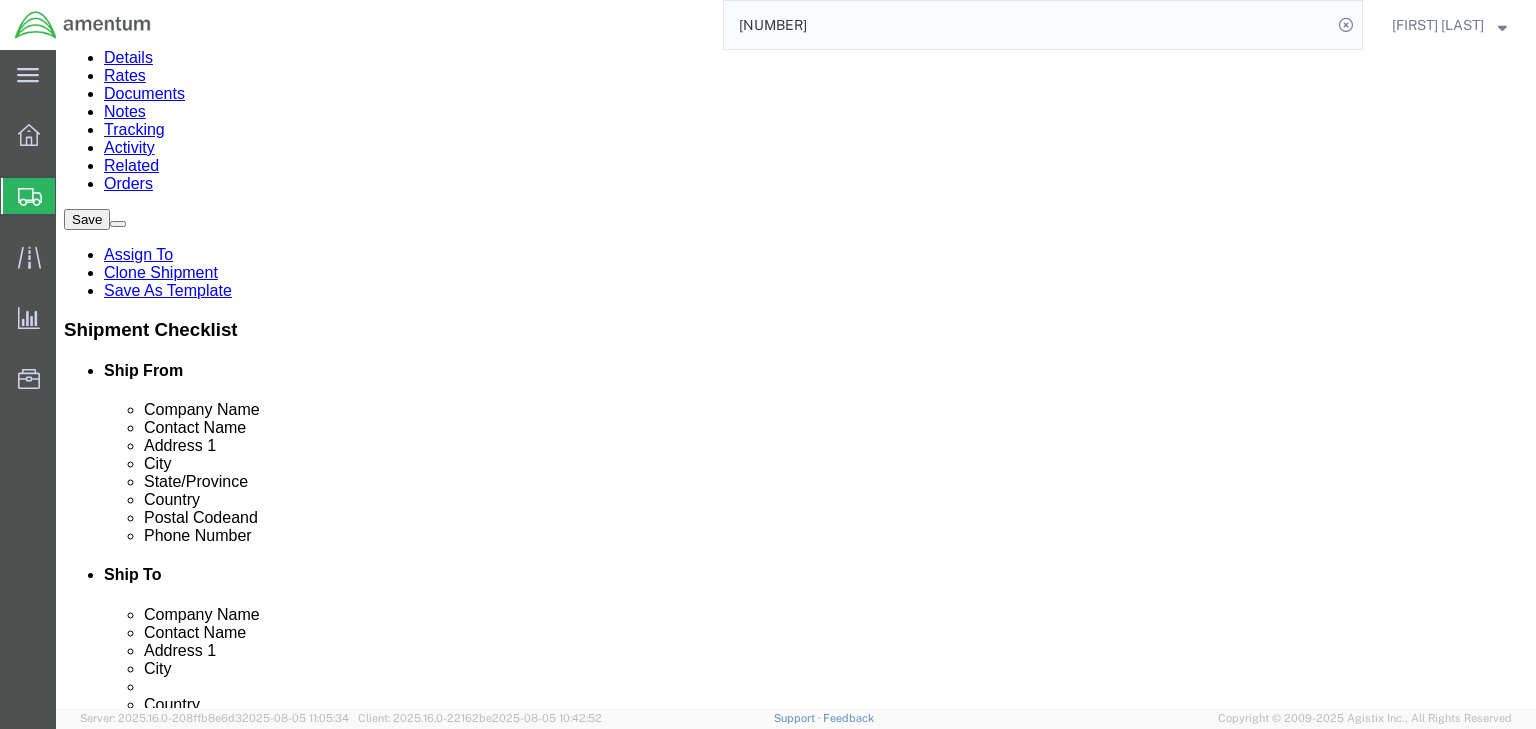 scroll, scrollTop: 181, scrollLeft: 0, axis: vertical 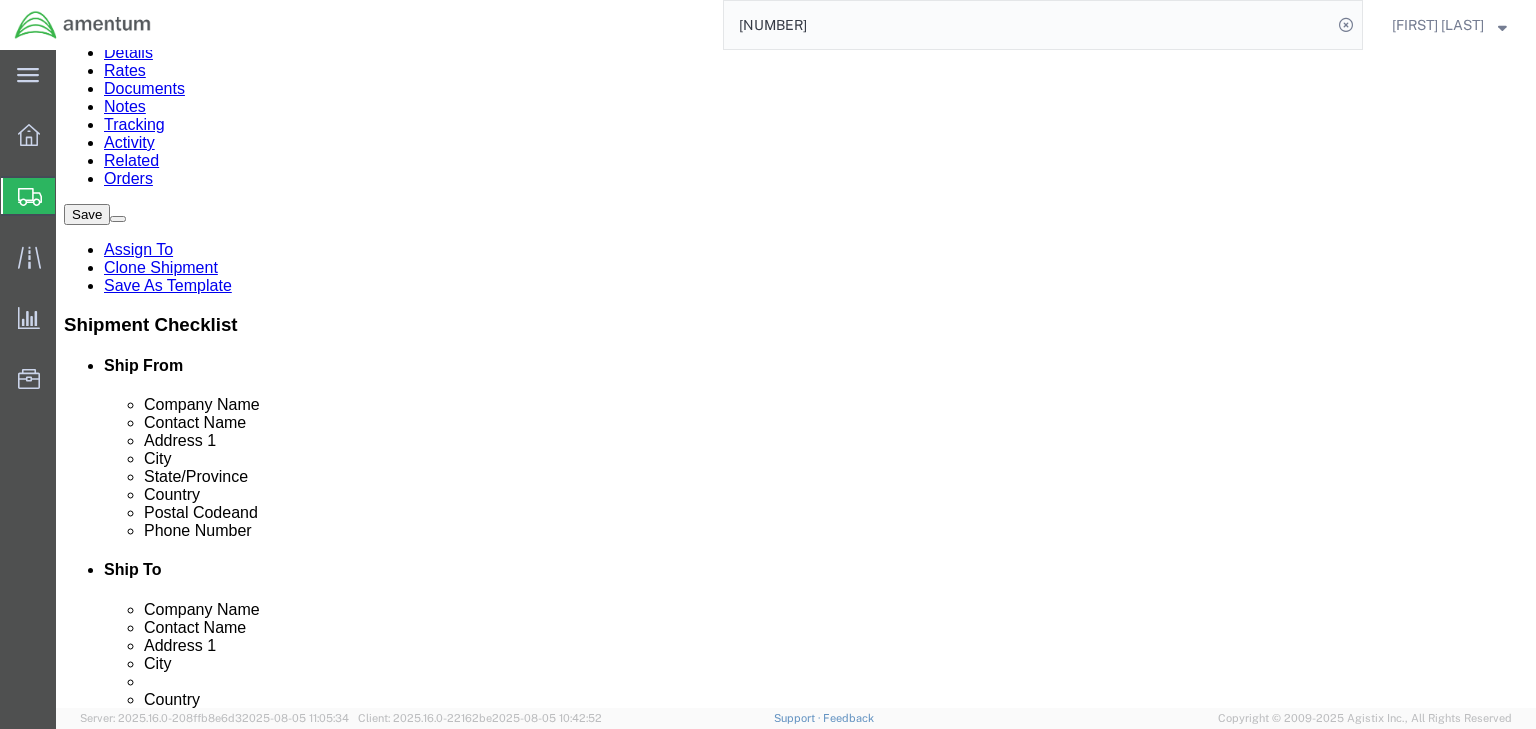 click on "1.00 Each" 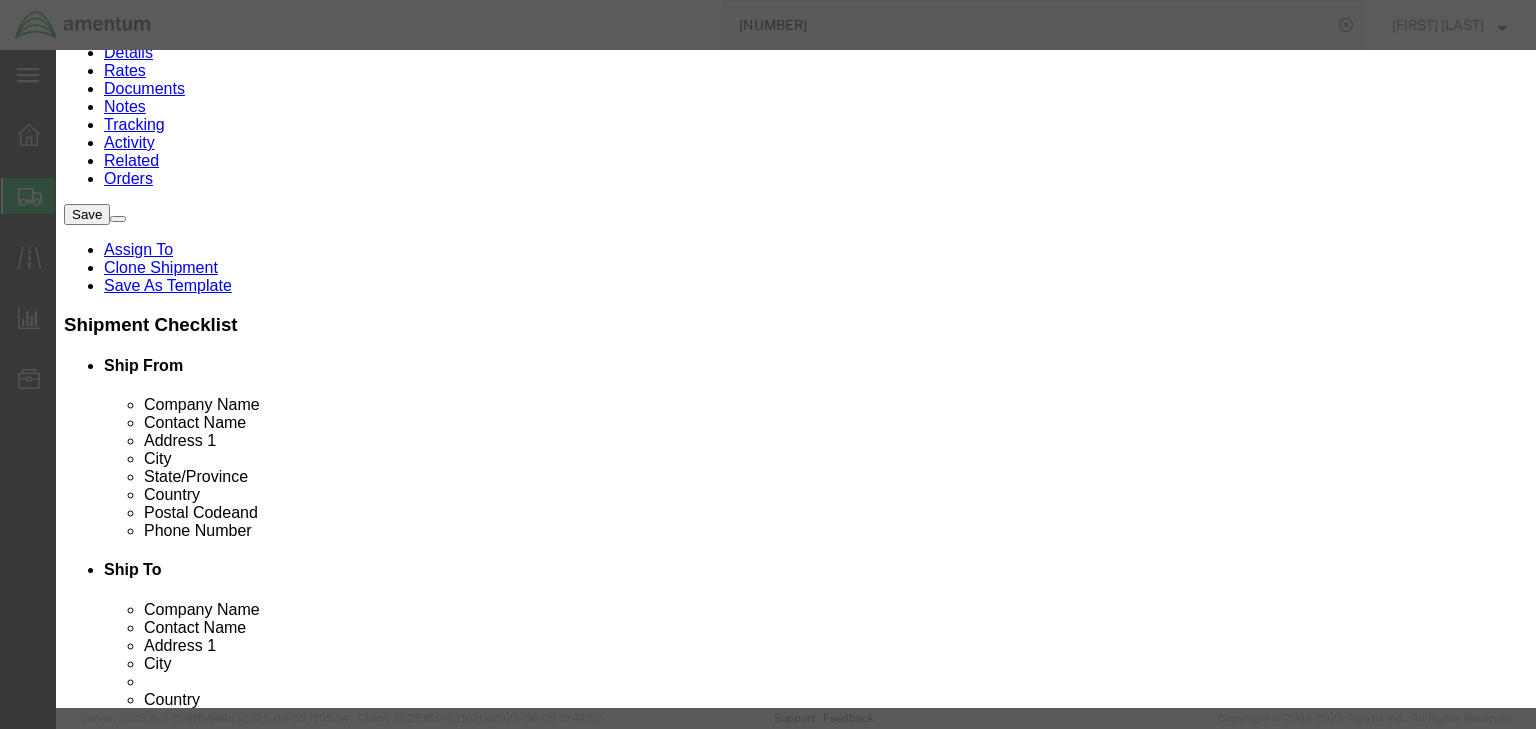 scroll, scrollTop: 524, scrollLeft: 0, axis: vertical 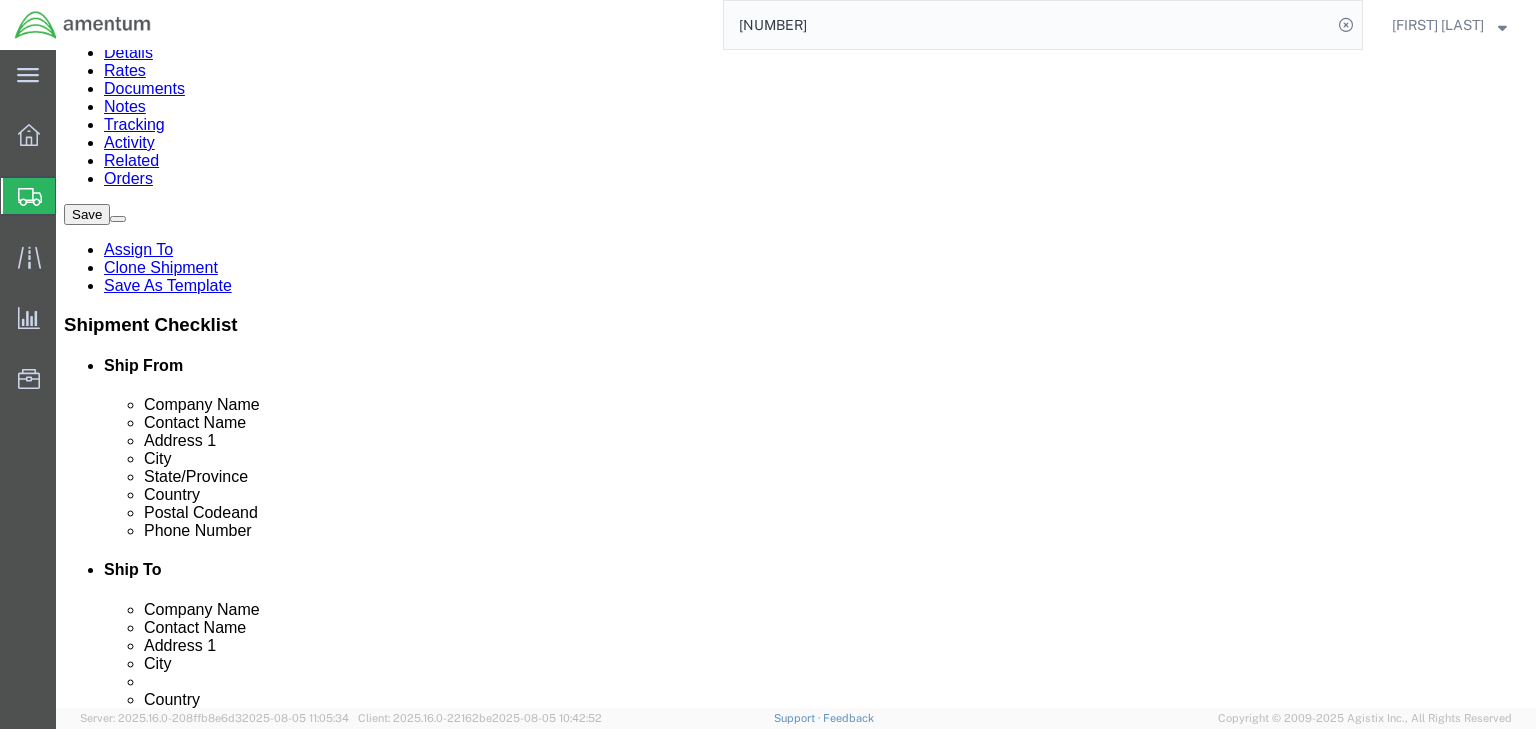 click 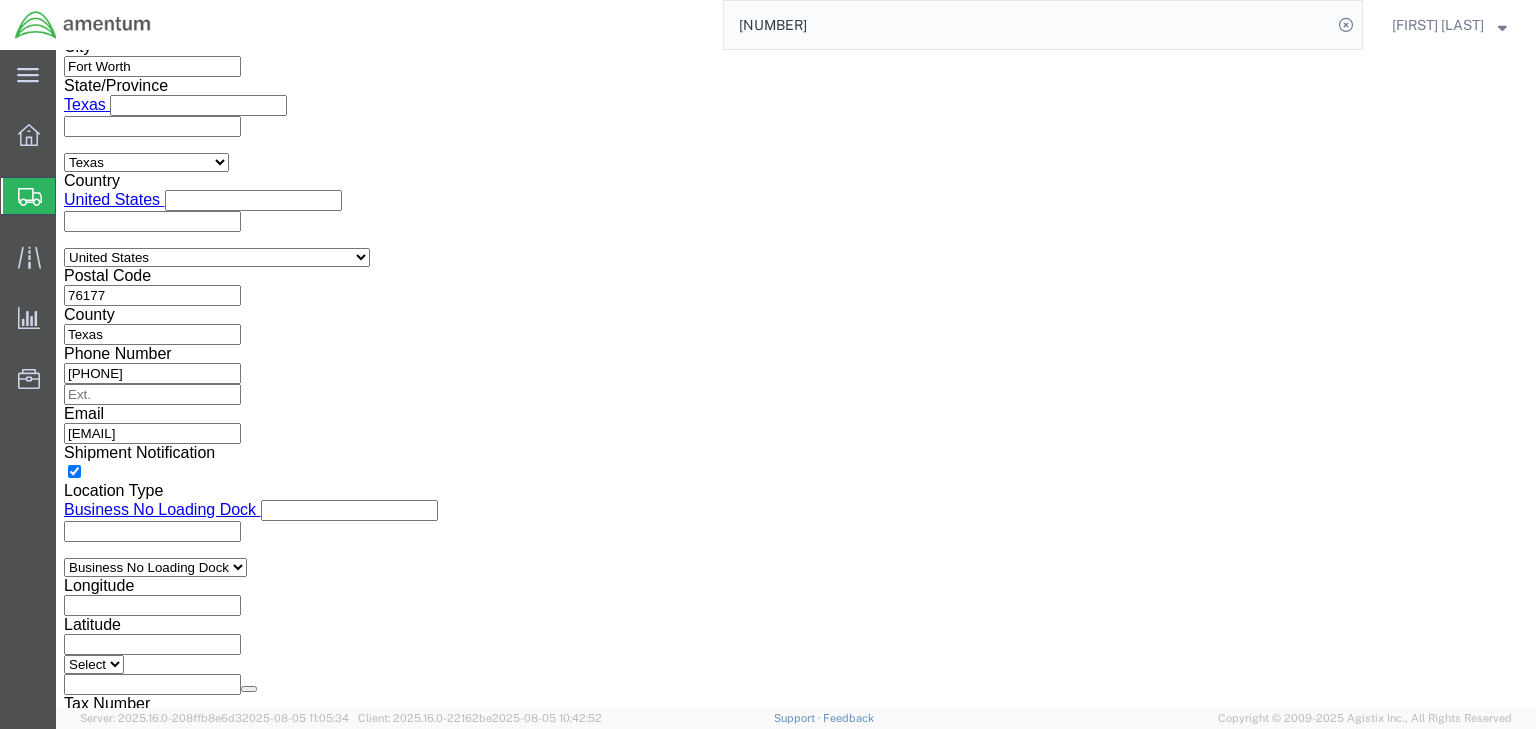 scroll, scrollTop: 1552, scrollLeft: 0, axis: vertical 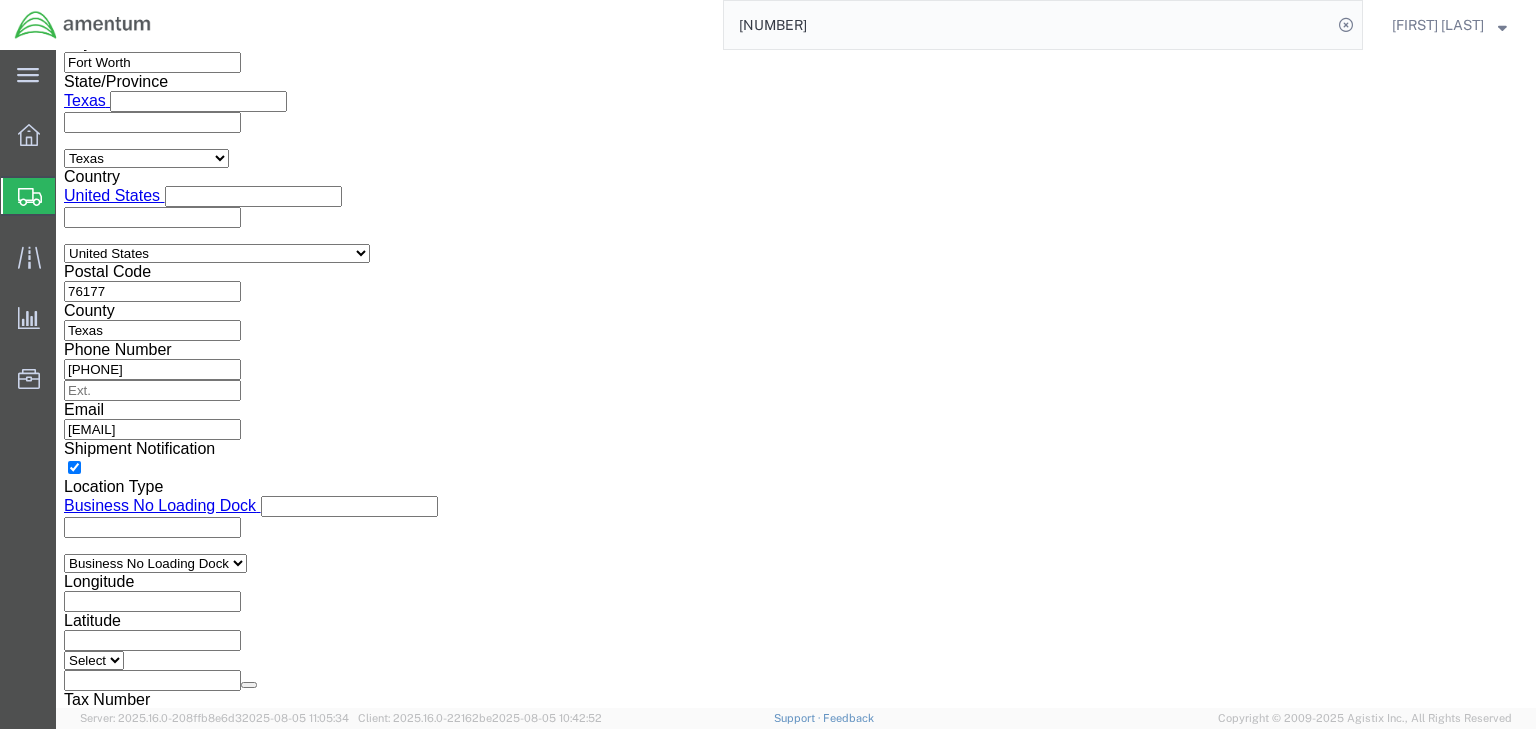 click on "Select ATF BIS DEA EPA FDA FTR ITAR OFAC Other (OPA)" 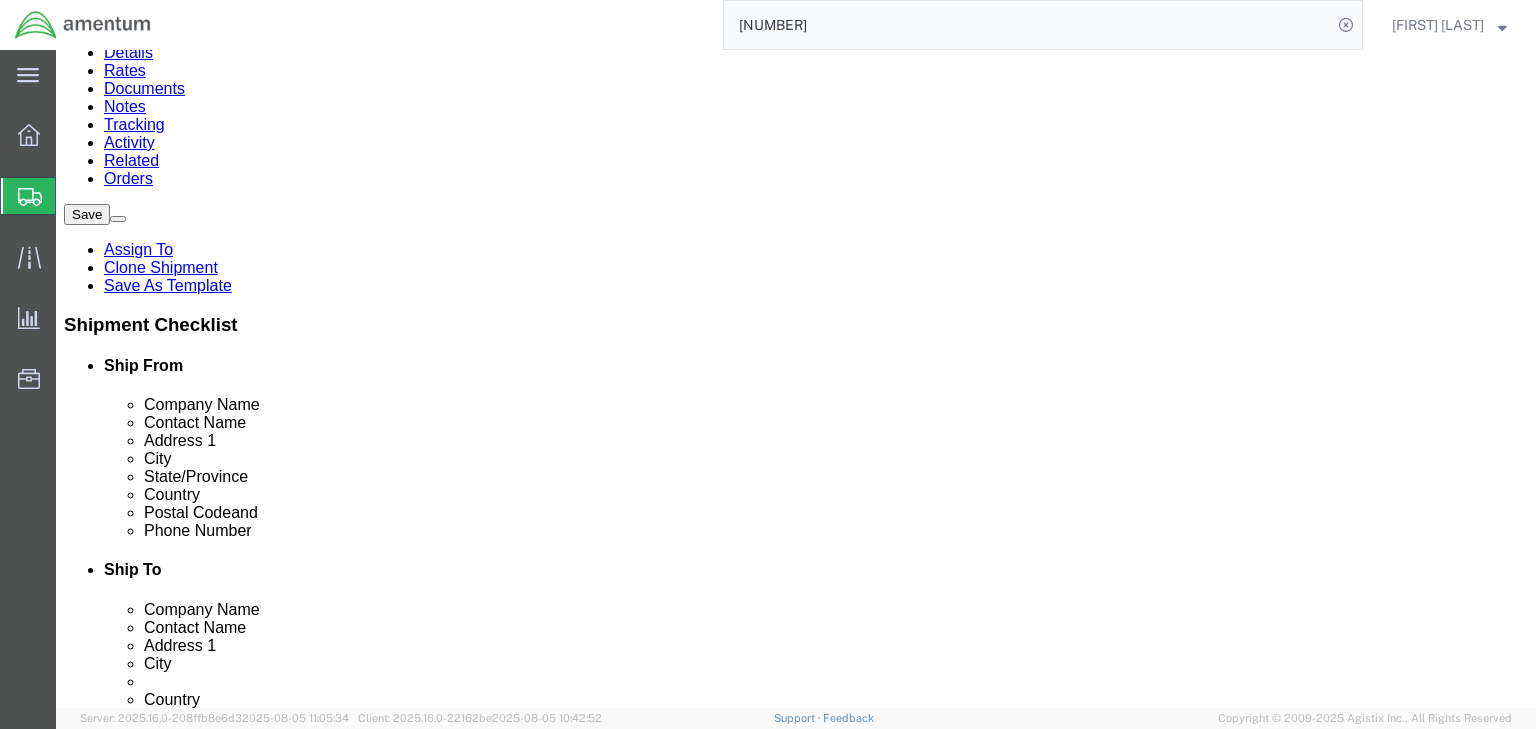 click 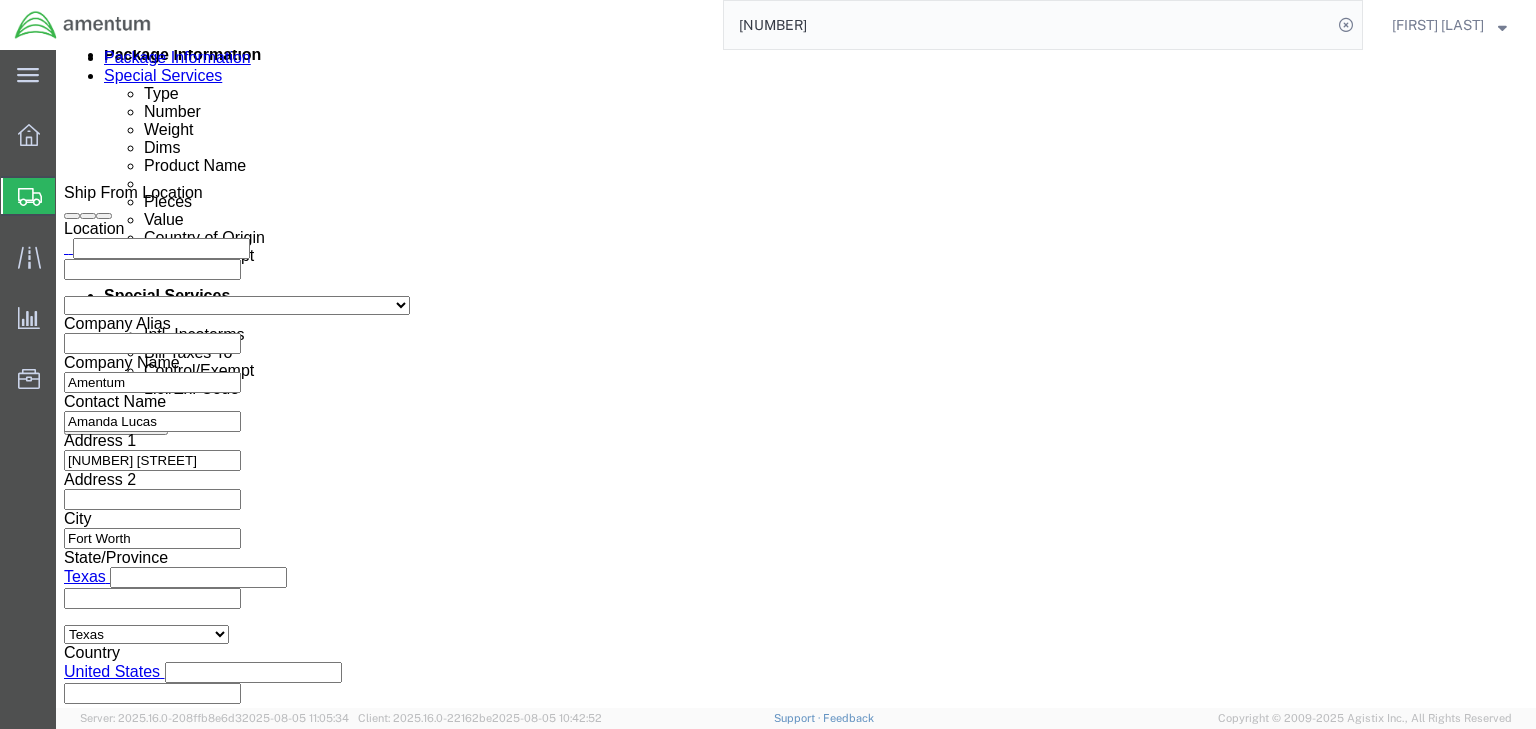 click on "Shipments" 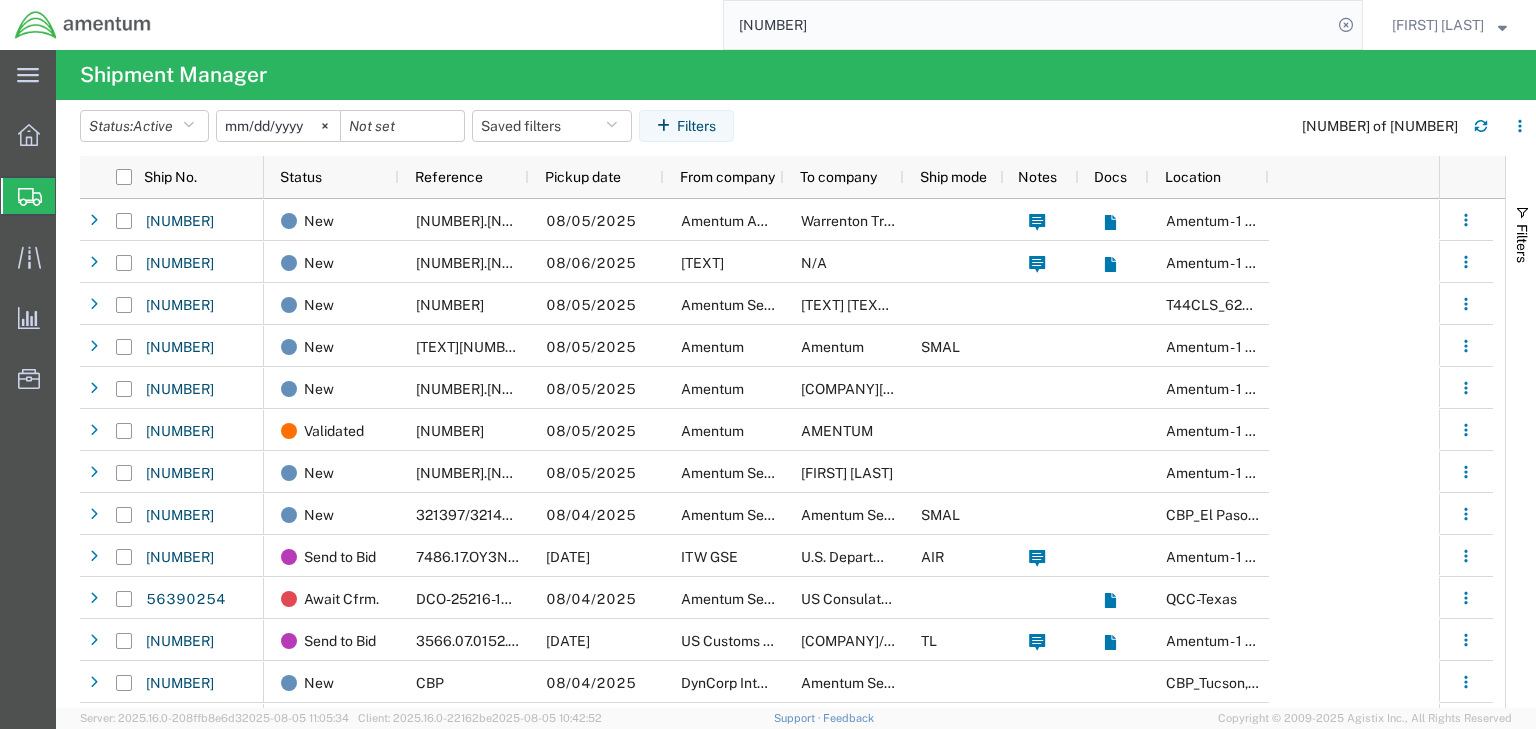 click on "[NUMBER]" 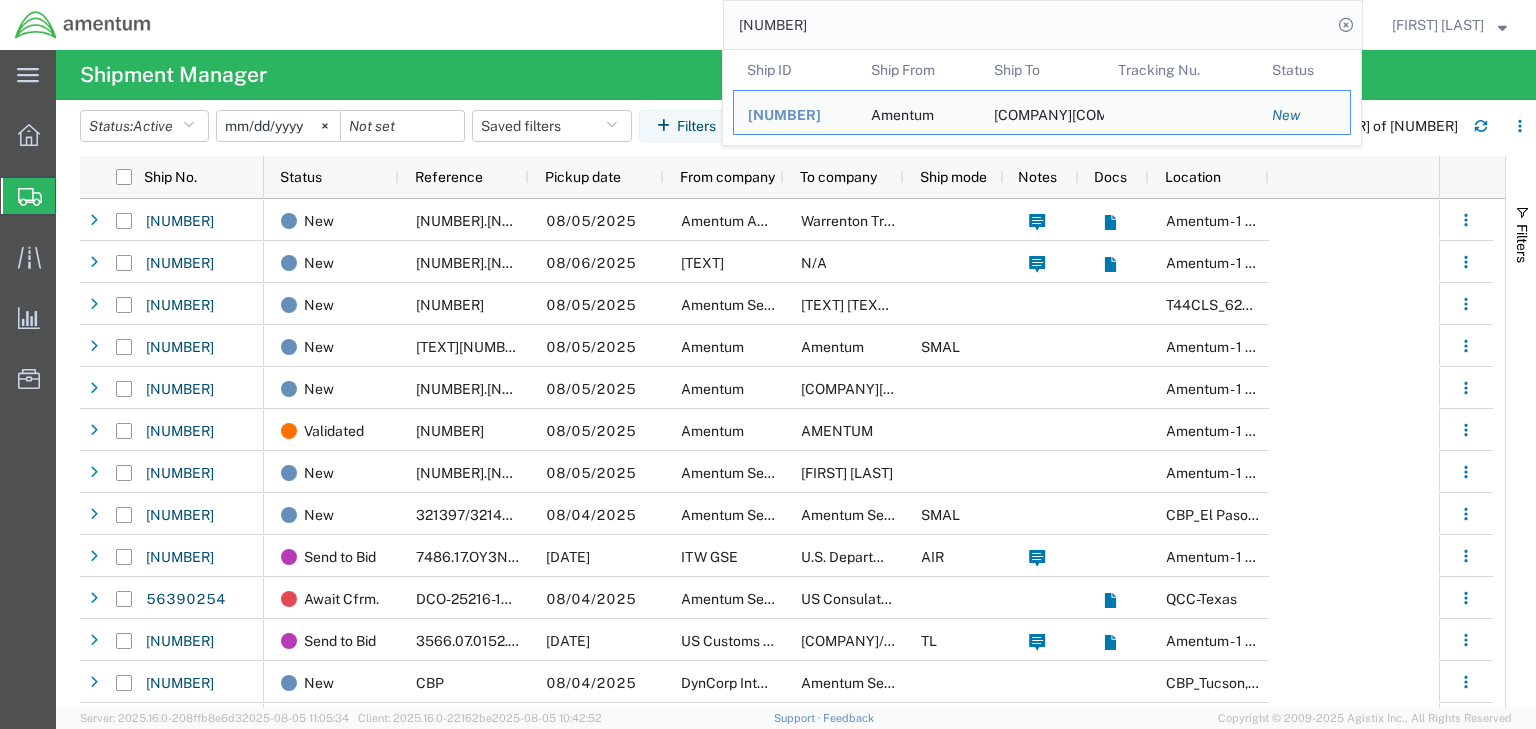 paste on "275" 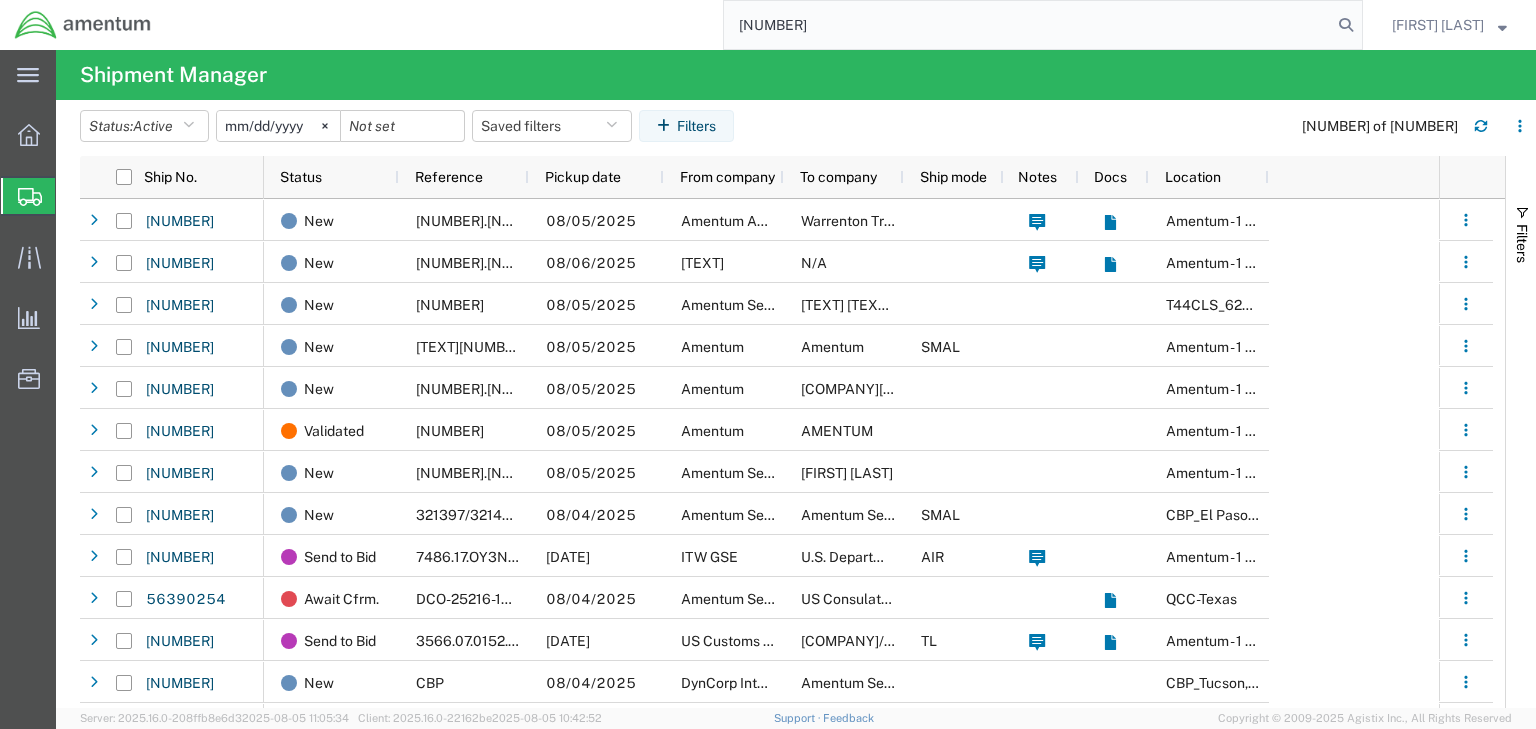 type on "[NUMBER]" 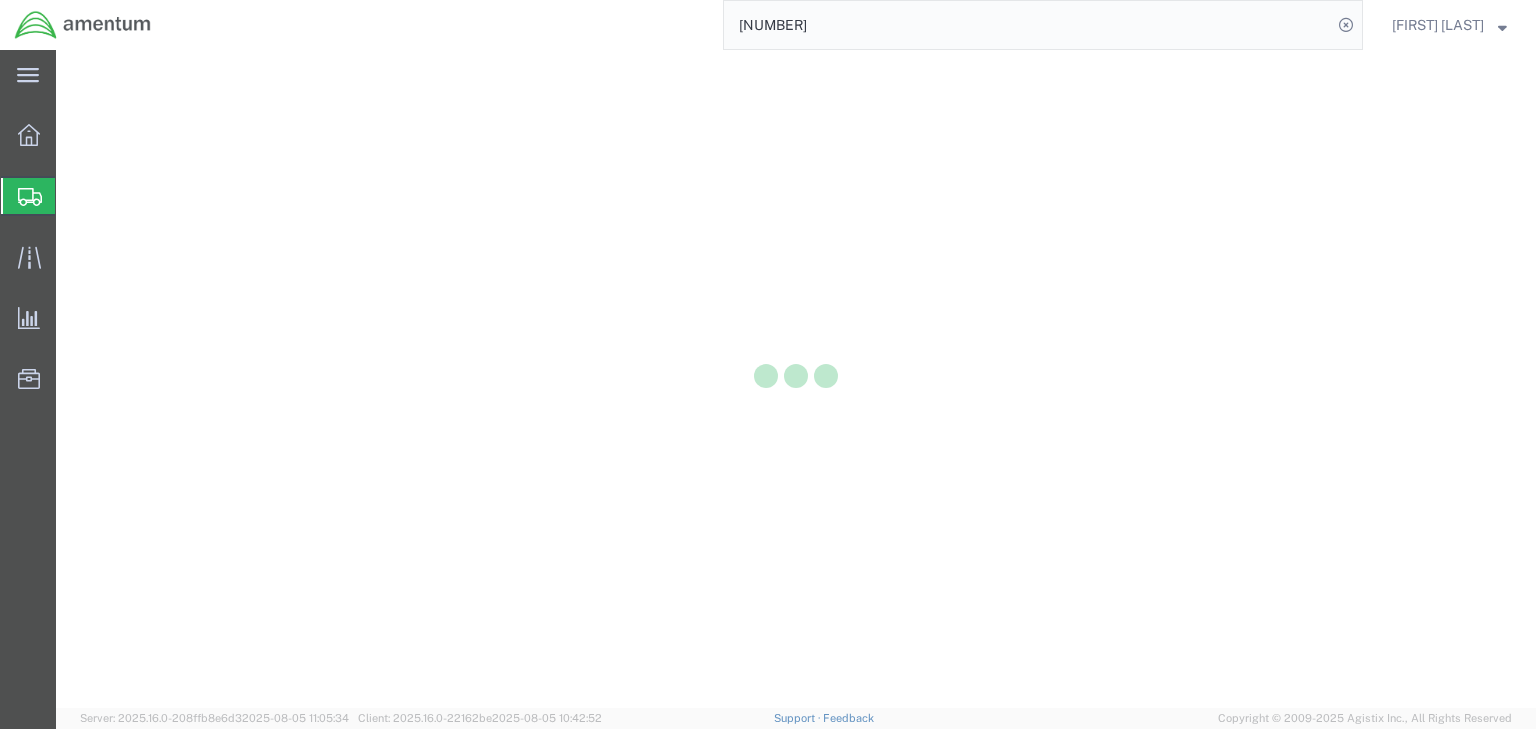 scroll, scrollTop: 0, scrollLeft: 0, axis: both 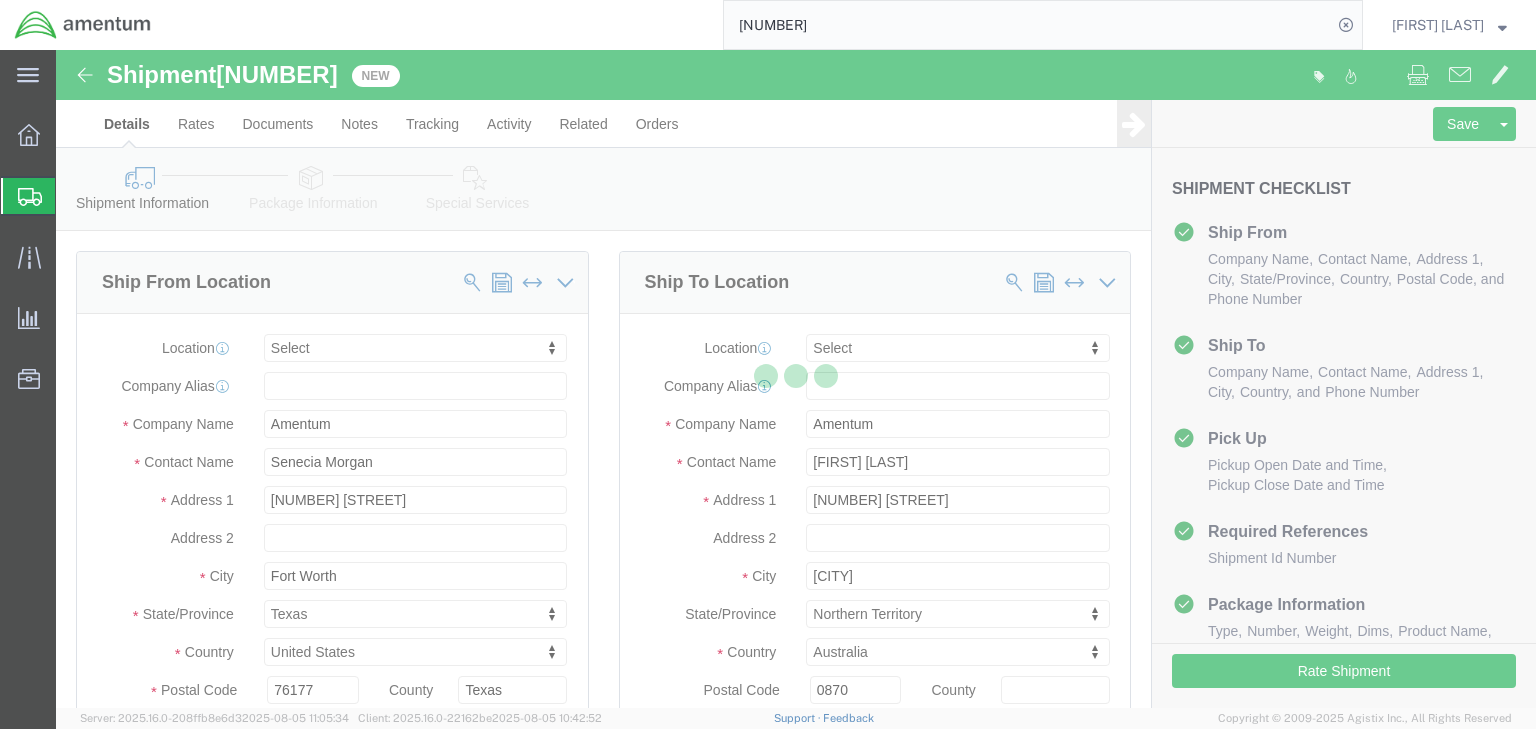 select 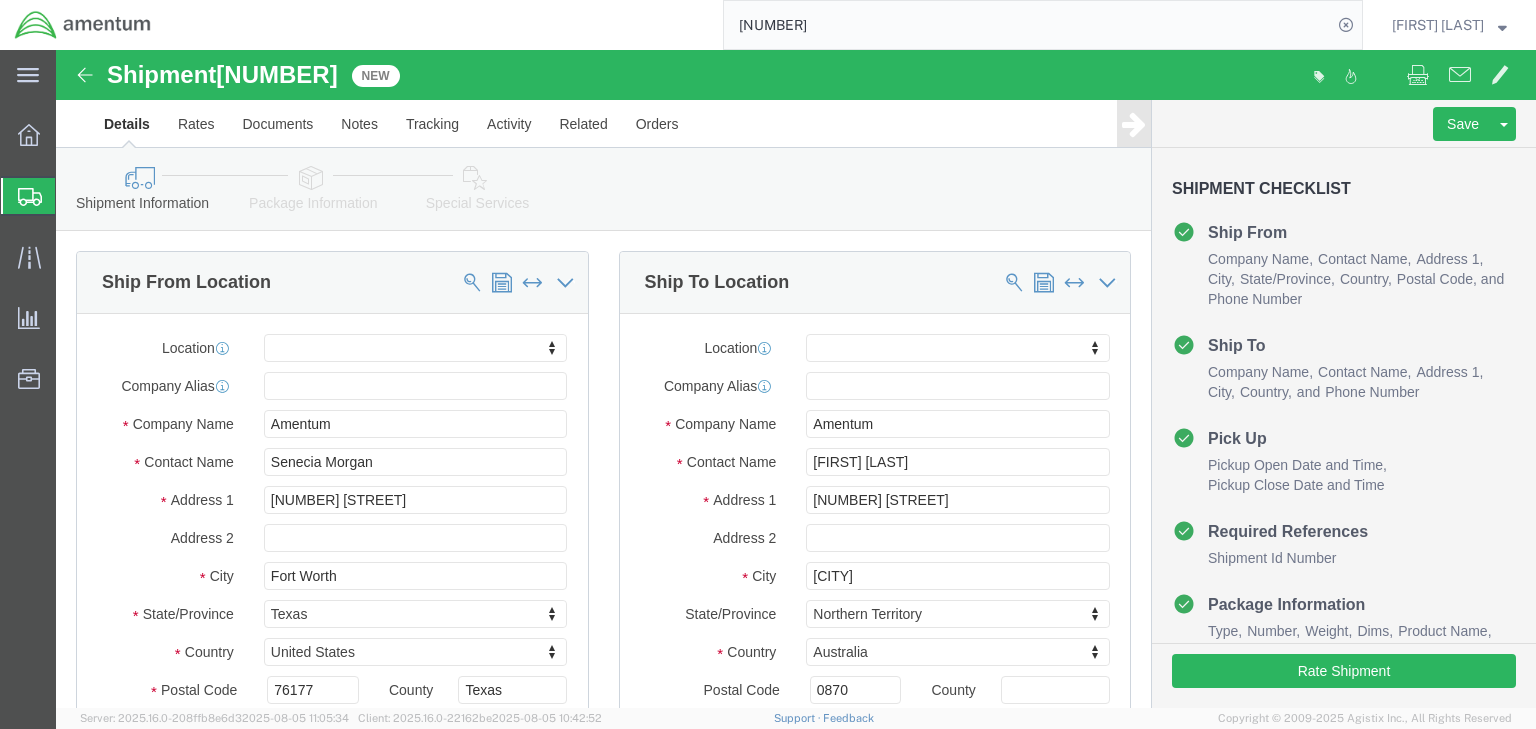 click 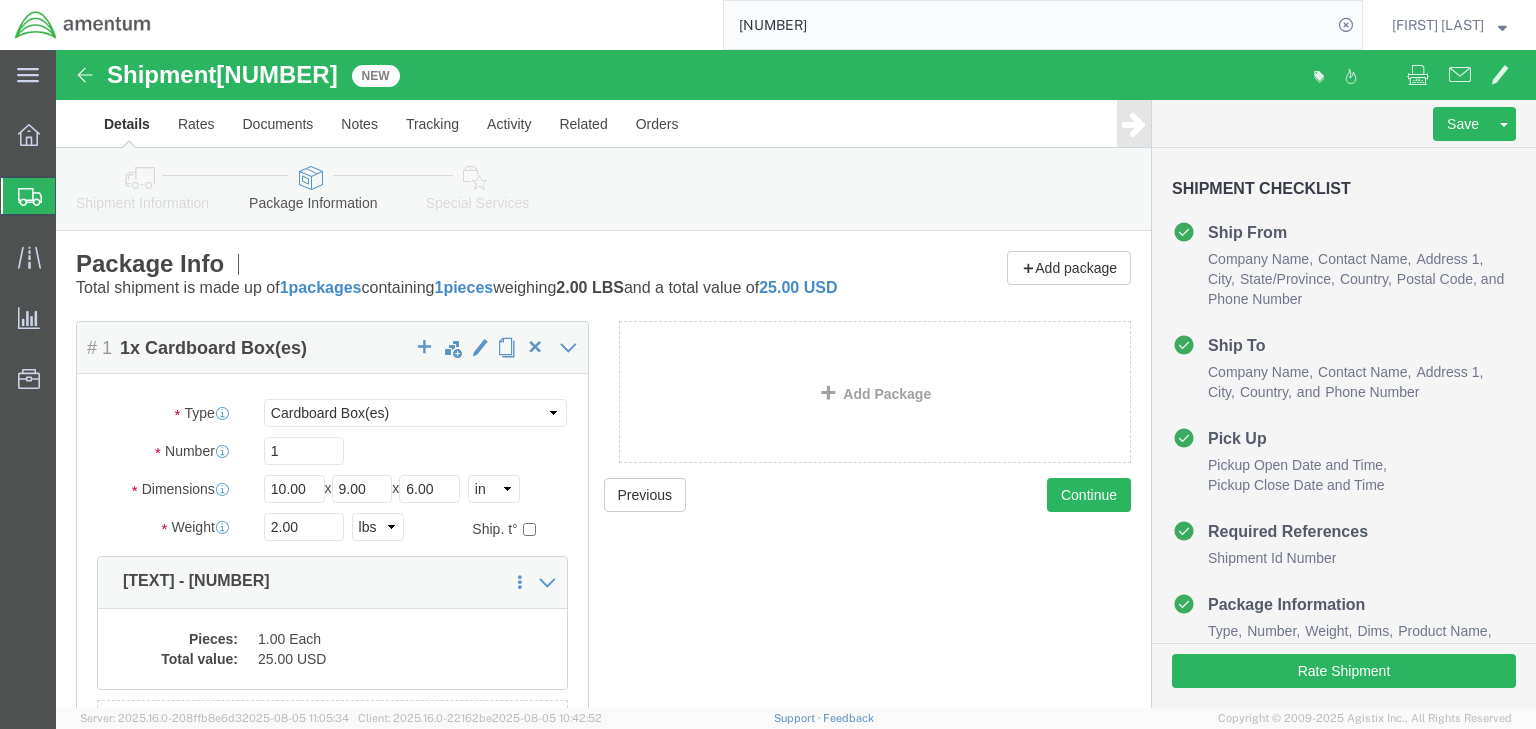 scroll, scrollTop: 181, scrollLeft: 0, axis: vertical 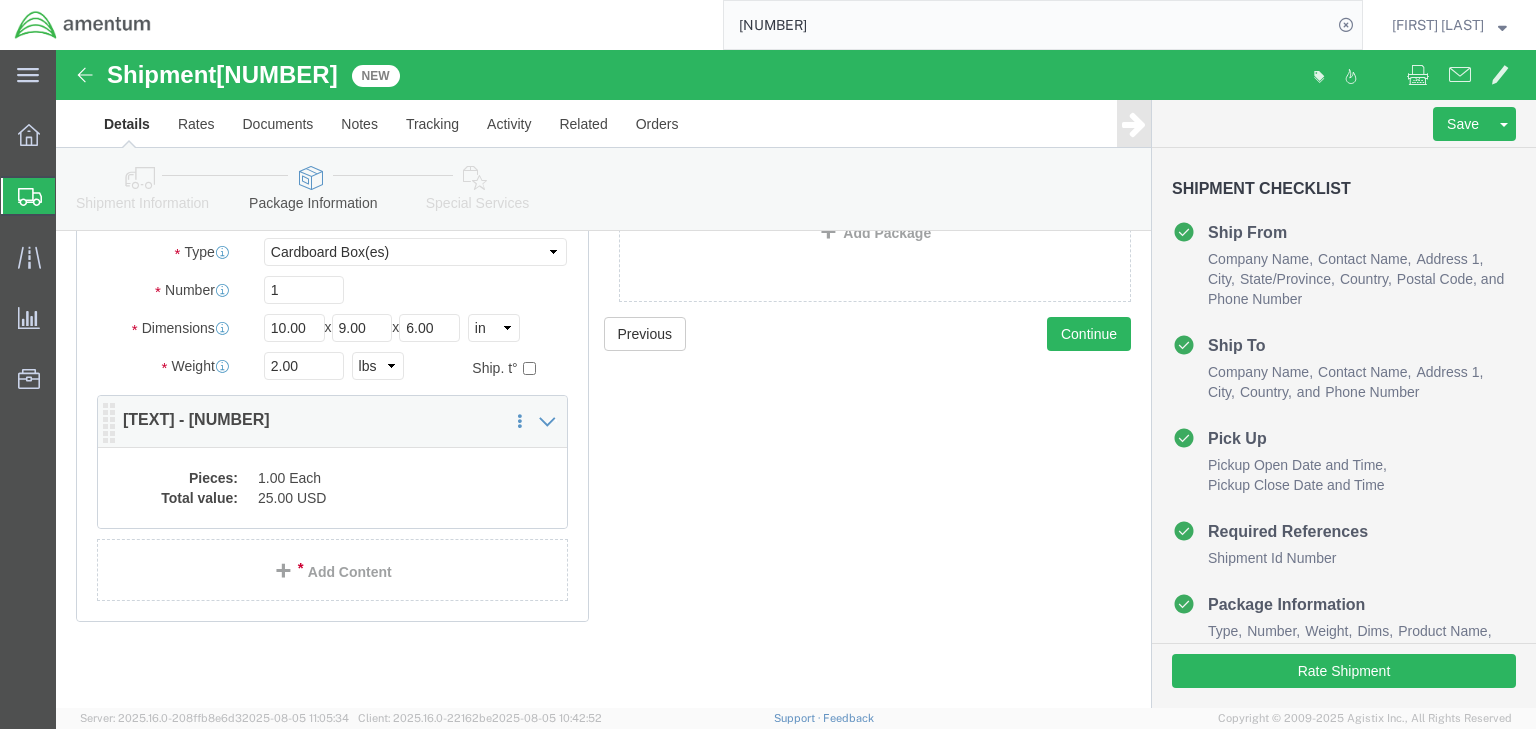 click on "25.00 USD" 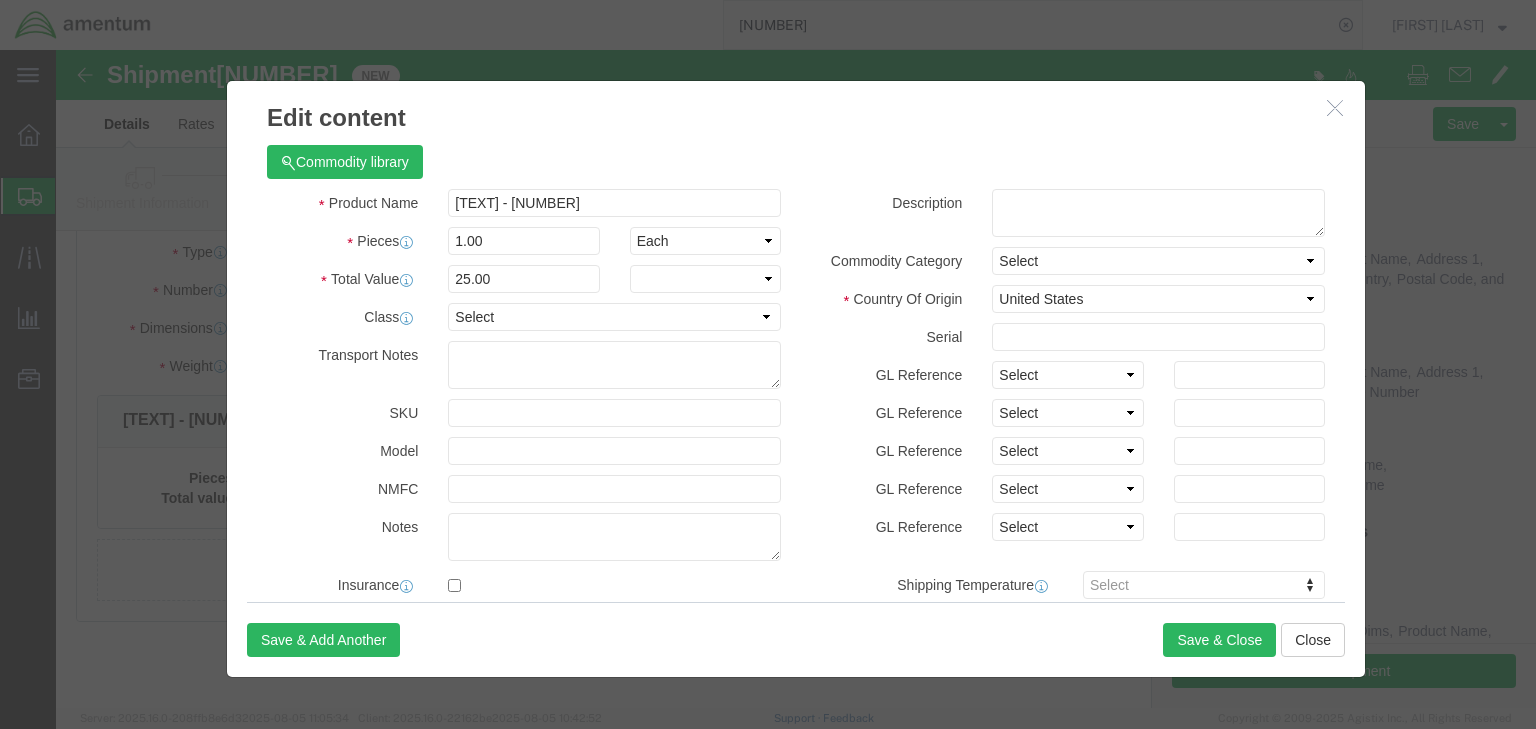 checkbox on "true" 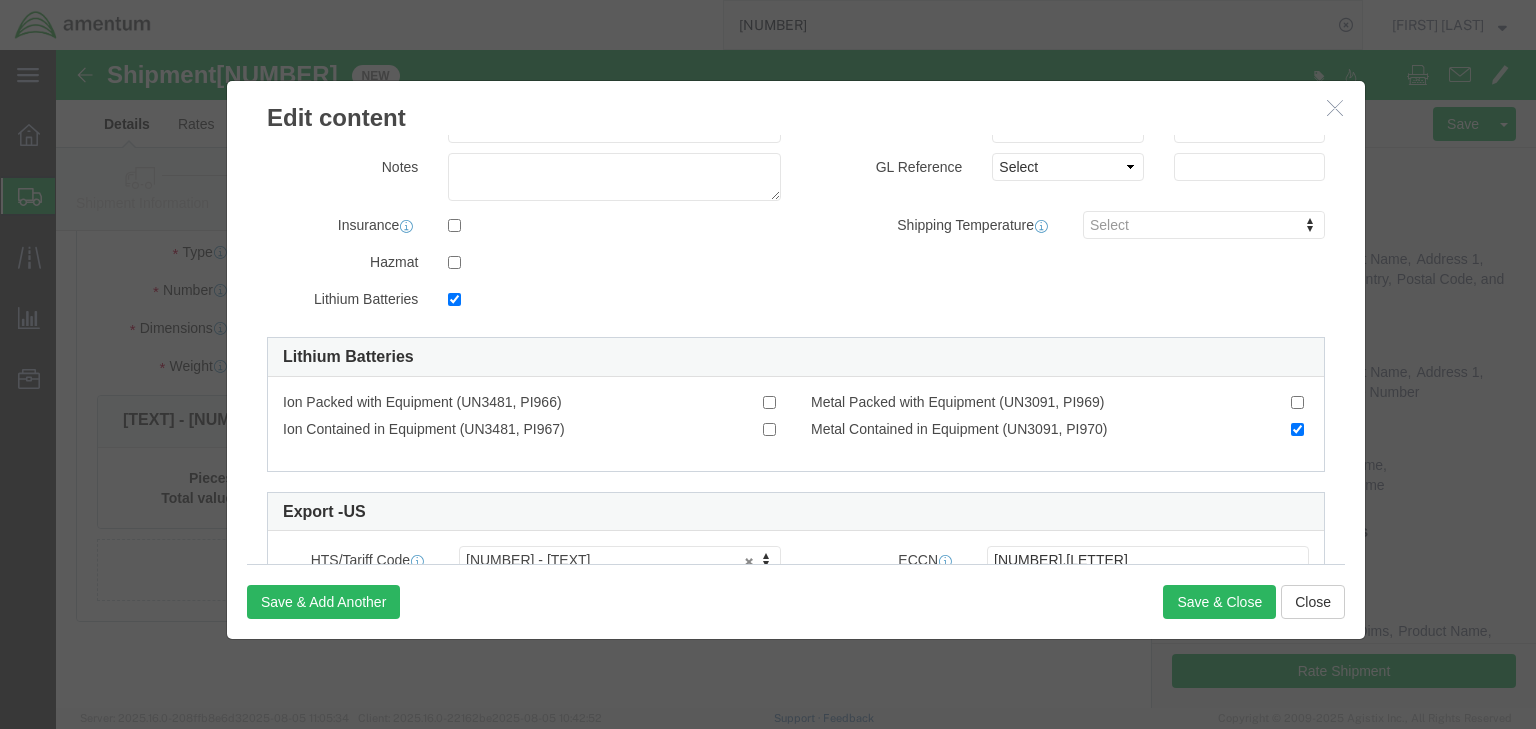 scroll, scrollTop: 560, scrollLeft: 0, axis: vertical 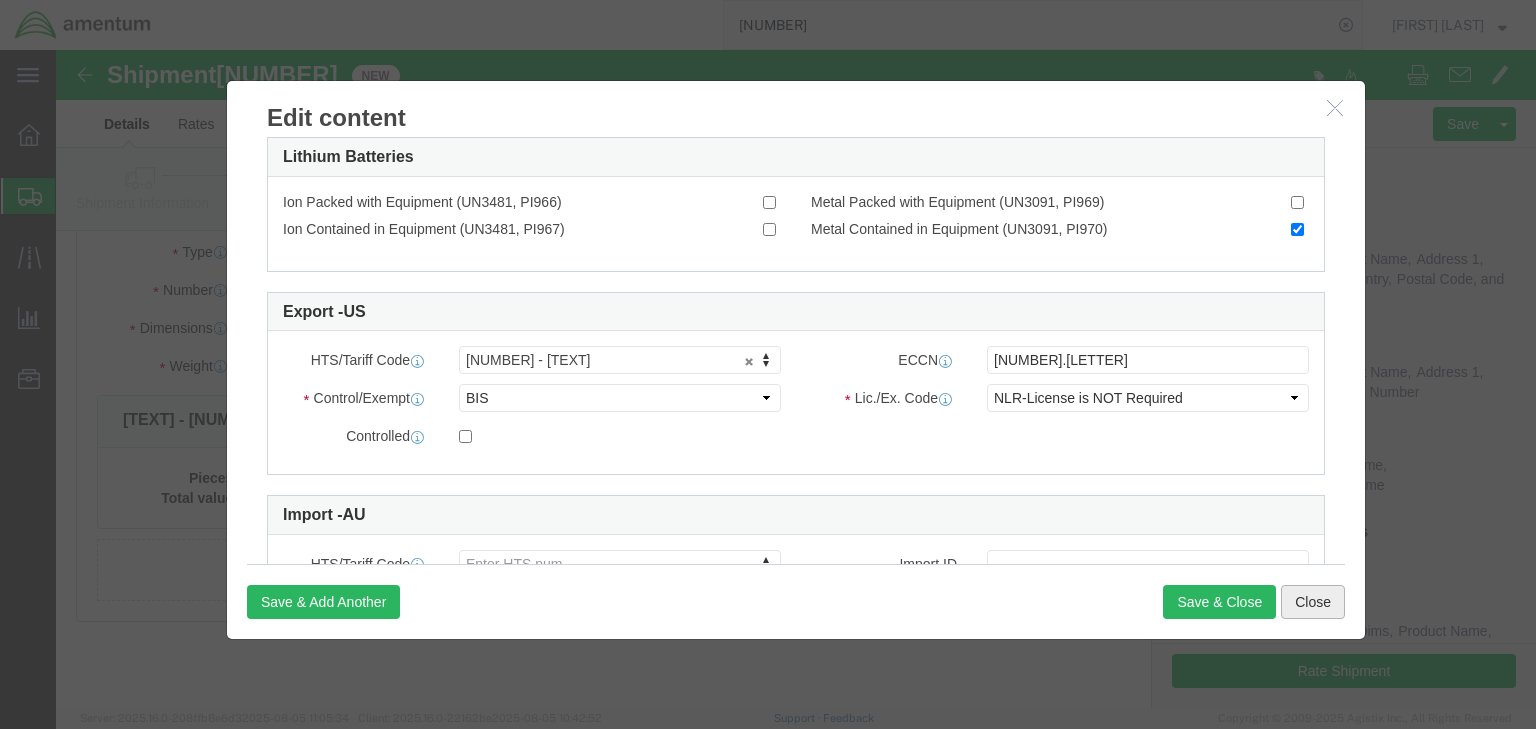 click on "Close" 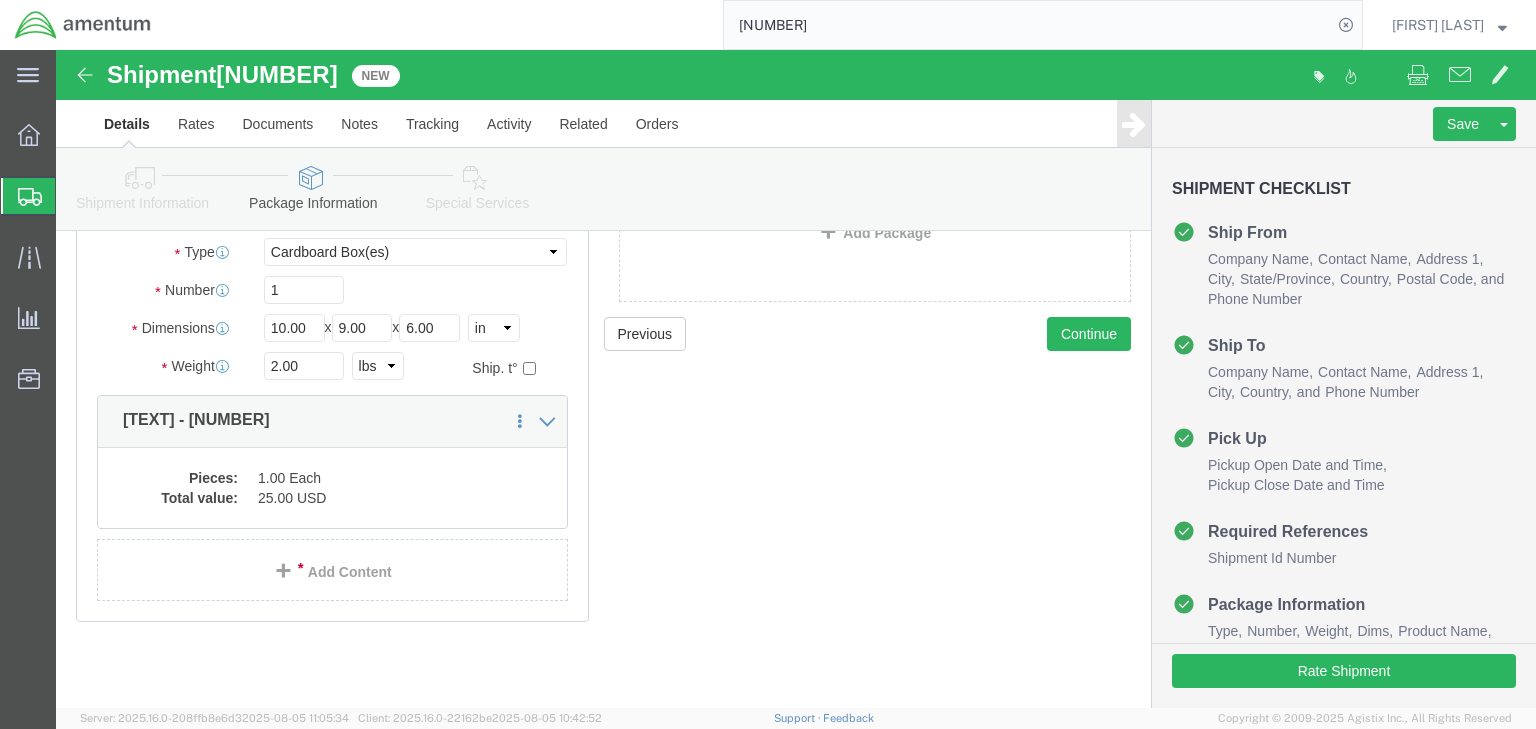 click on "Special Services" 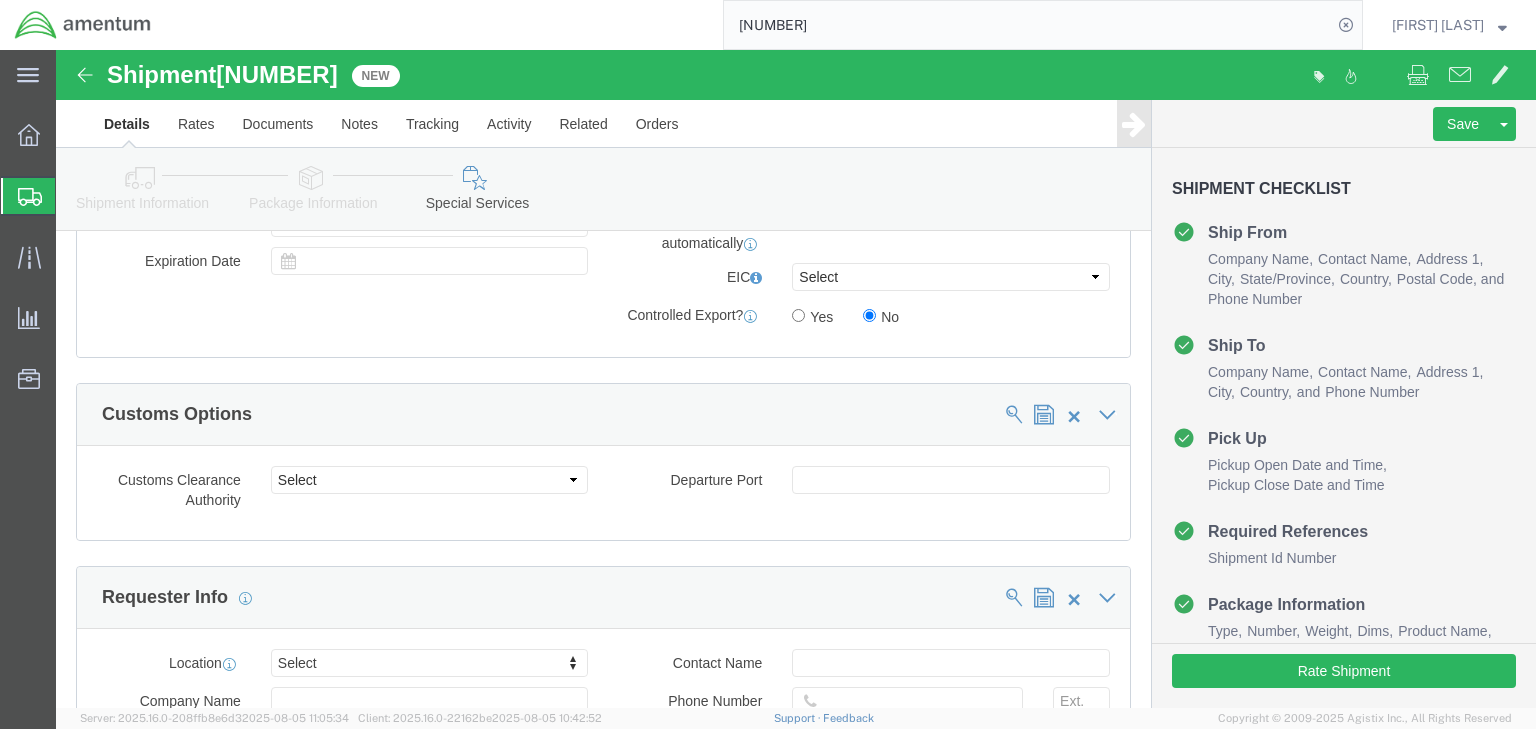 scroll, scrollTop: 1482, scrollLeft: 0, axis: vertical 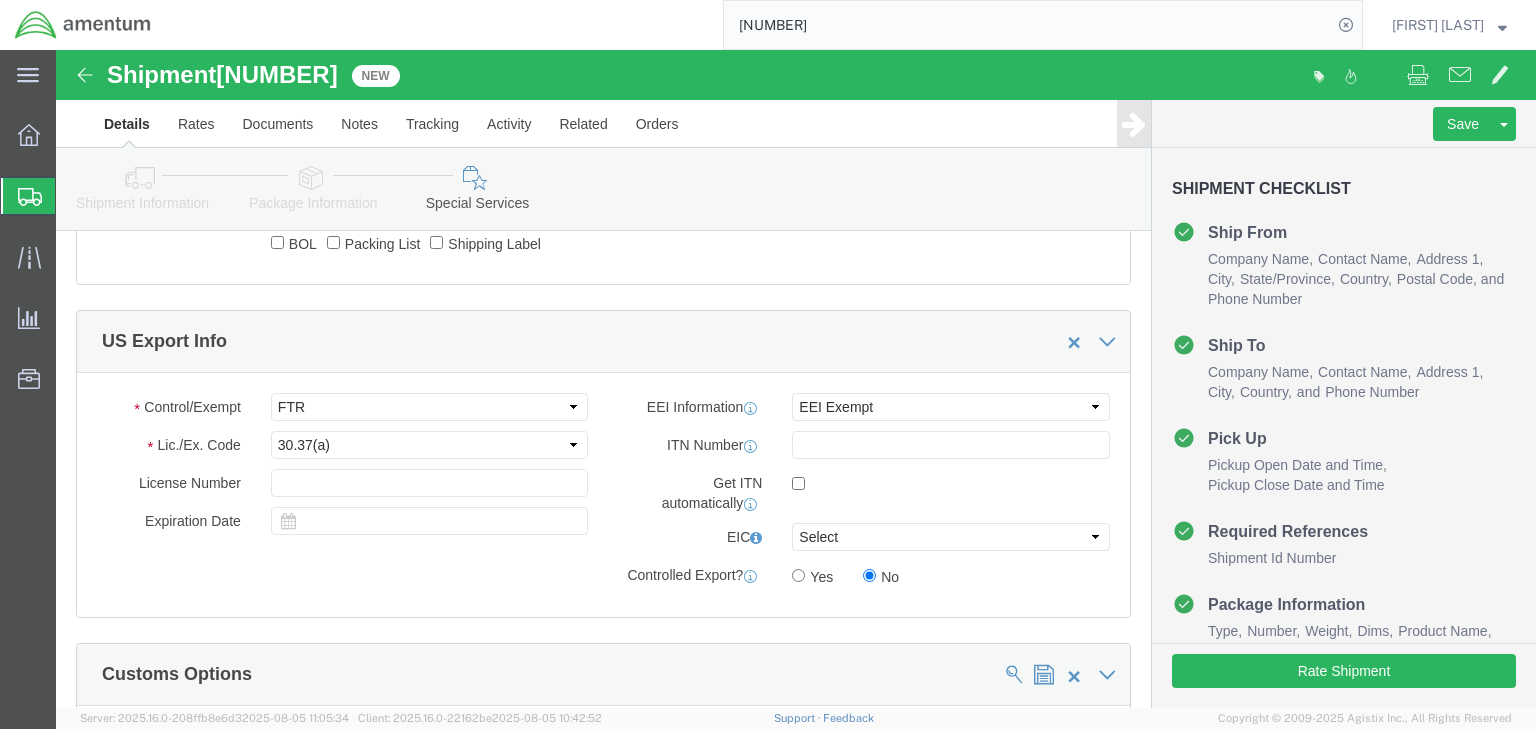click 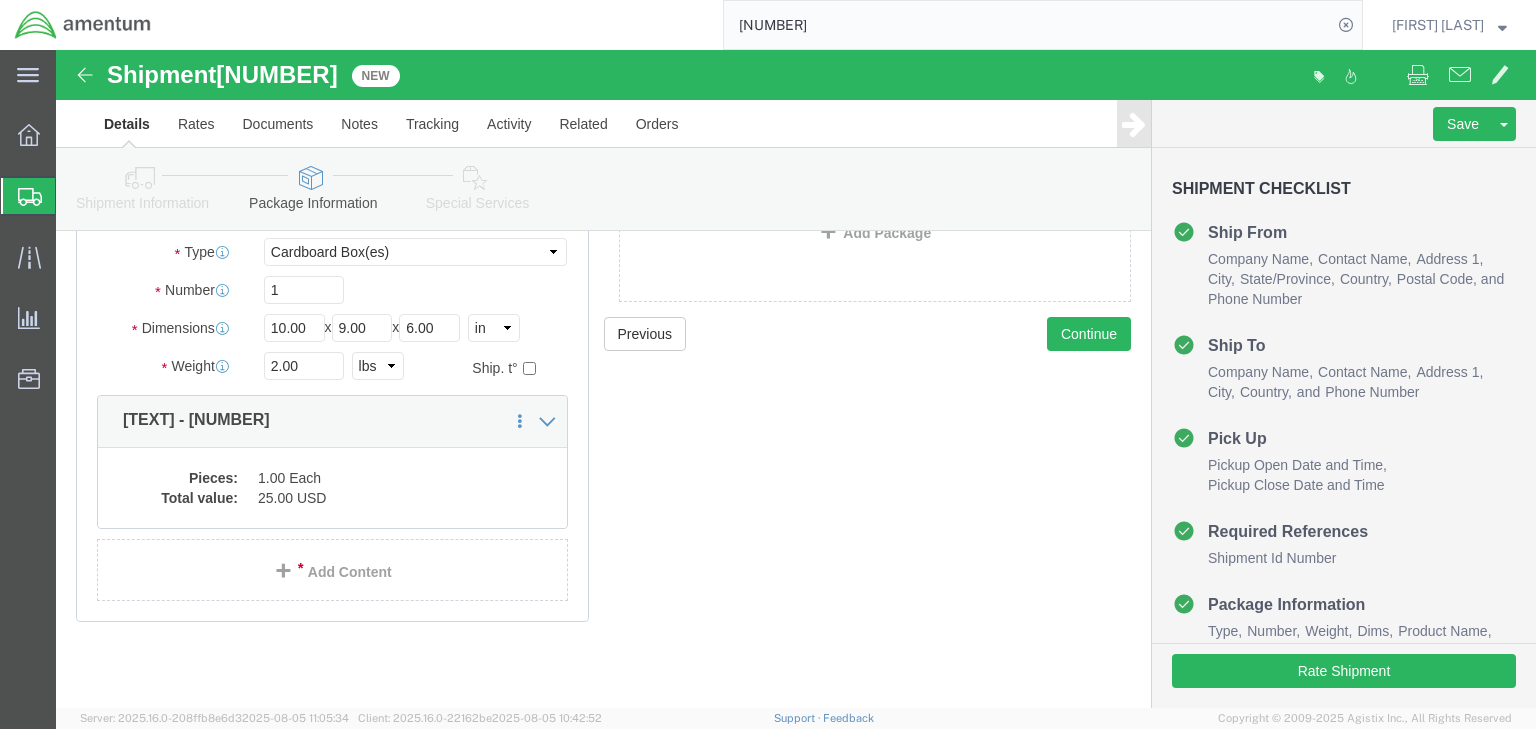 click 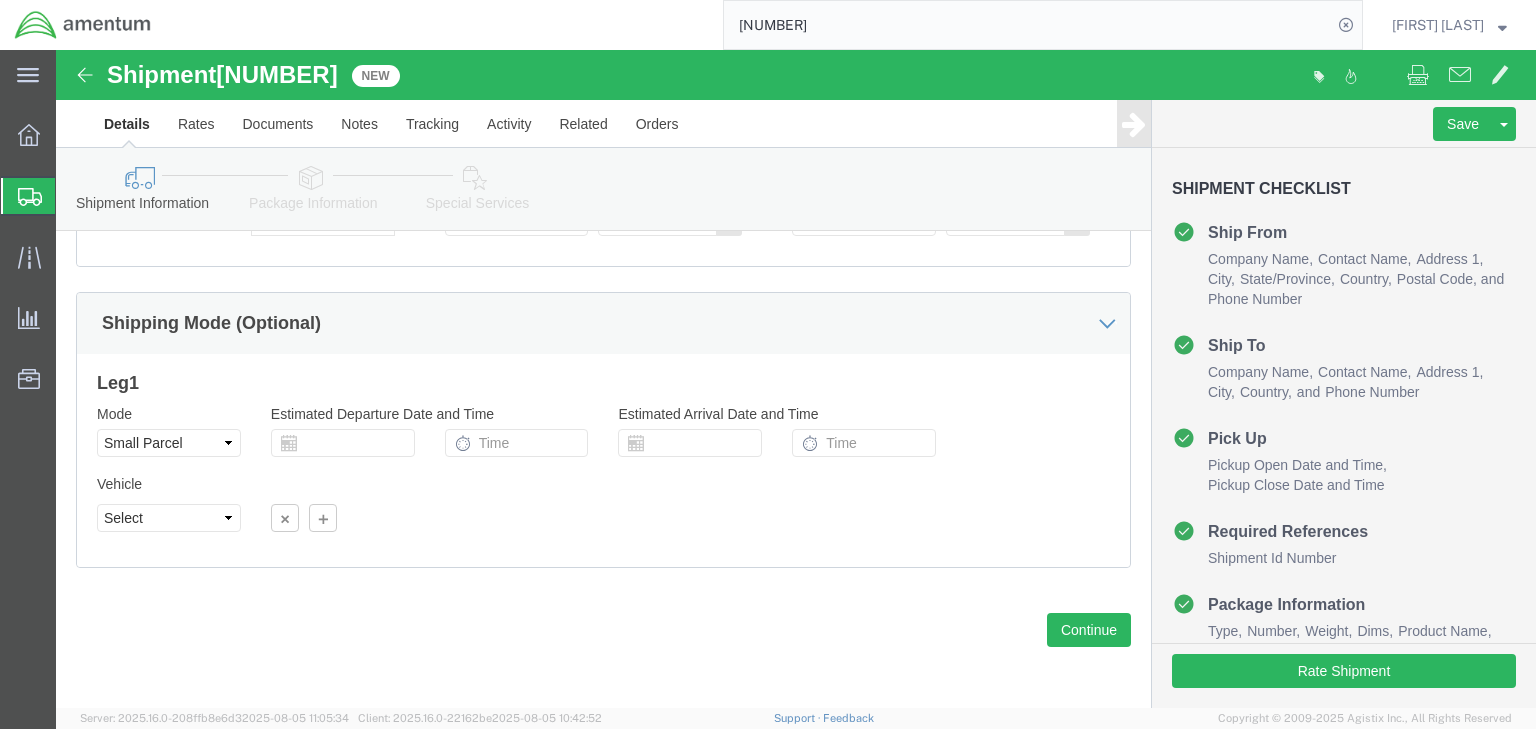drag, startPoint x: 53, startPoint y: 189, endPoint x: 71, endPoint y: 191, distance: 18.110771 